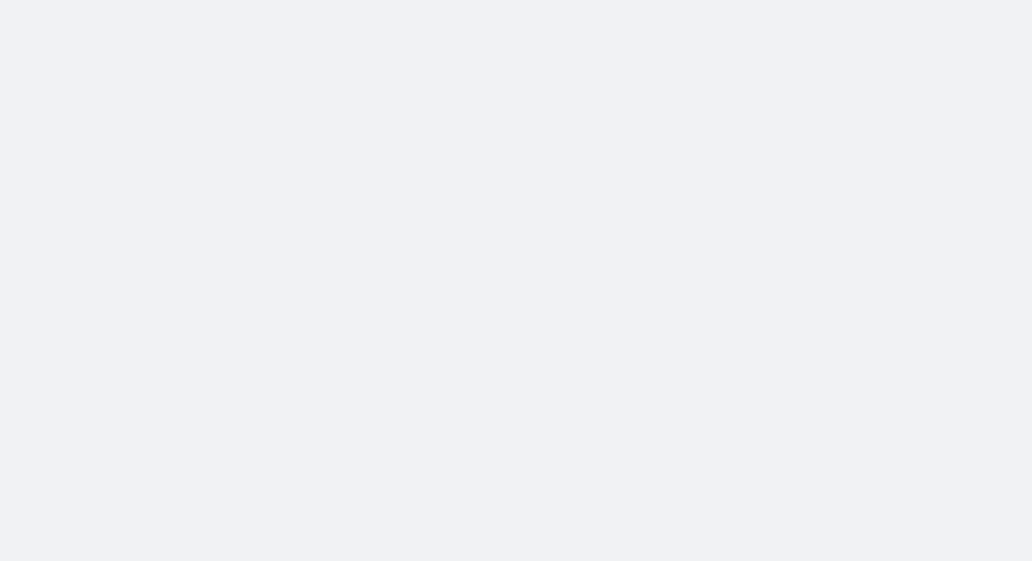 scroll, scrollTop: 0, scrollLeft: 0, axis: both 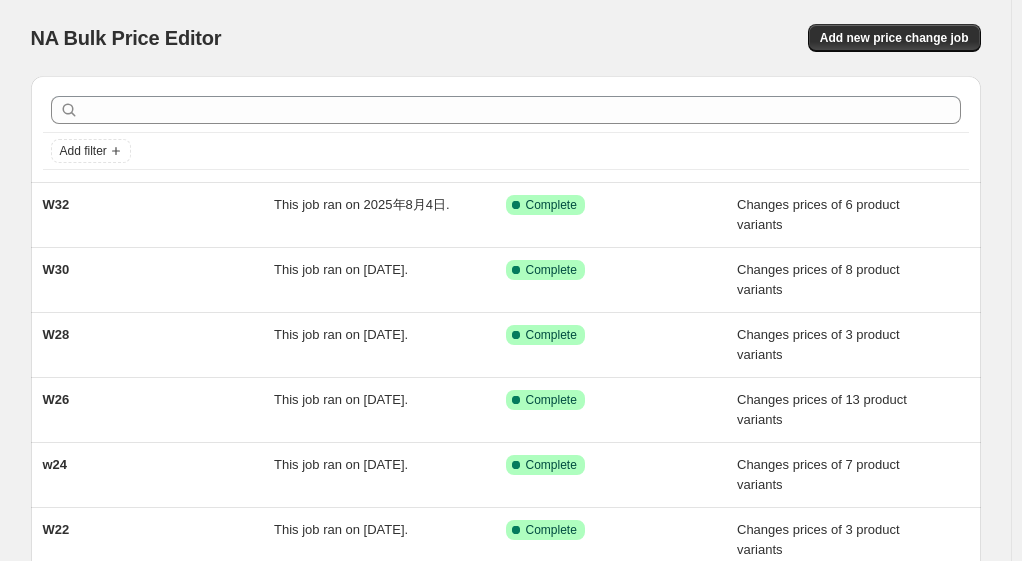 click on "NA Bulk Price Editor. This page is ready NA Bulk Price Editor Add new price change job" at bounding box center (506, 38) 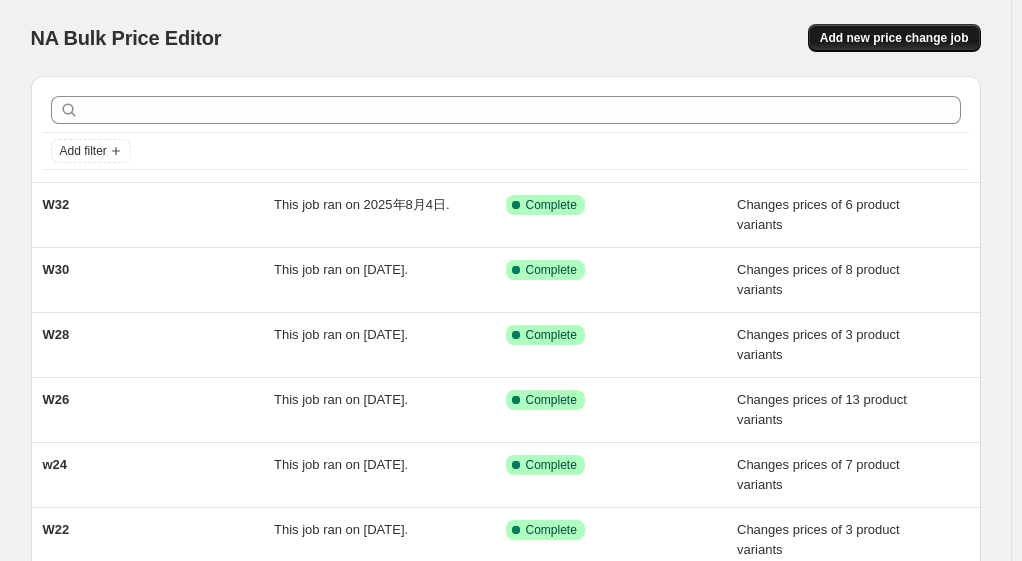 click on "Add new price change job" at bounding box center [894, 38] 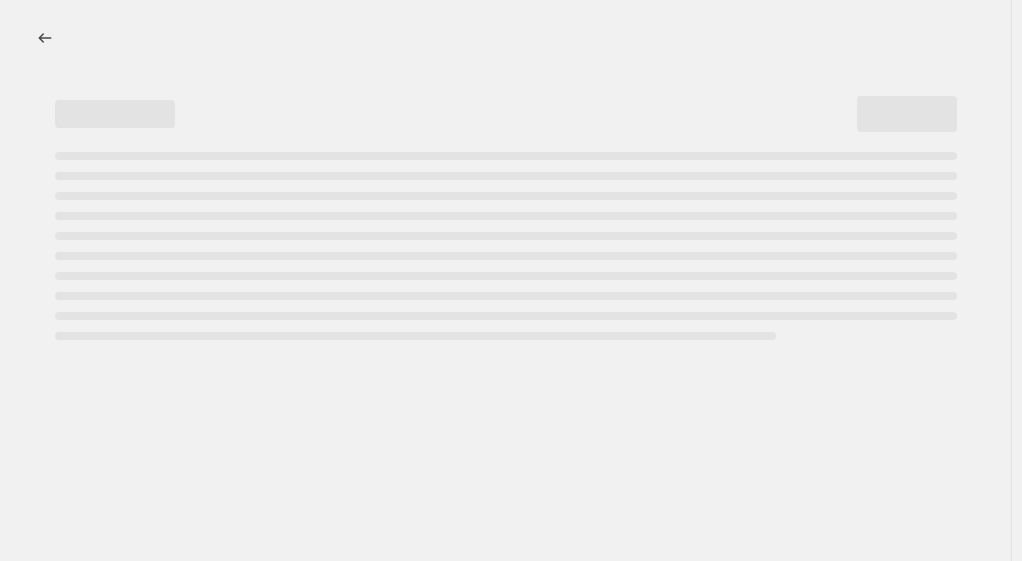 select on "percentage" 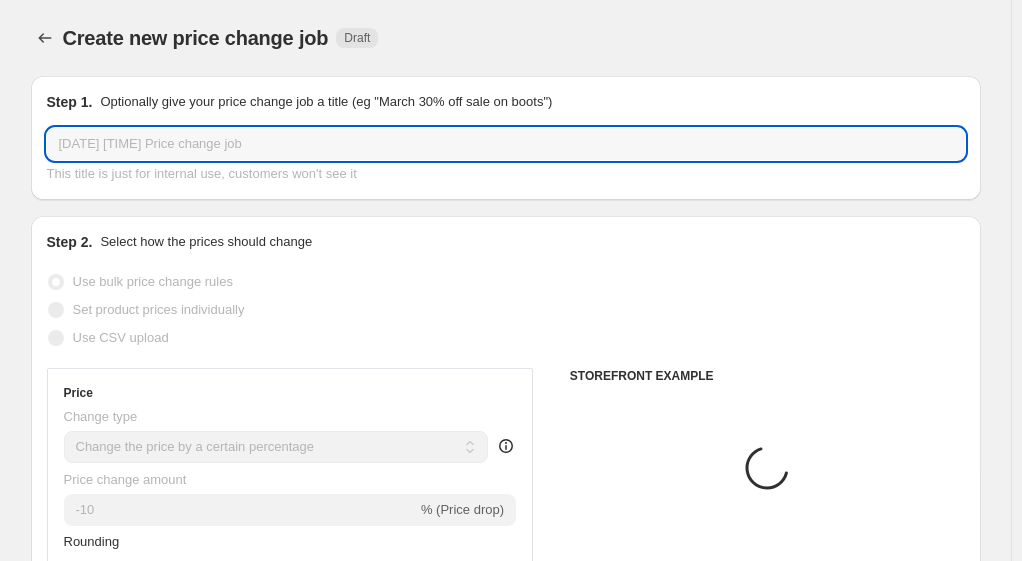 click on "[DATE] [TIME] Price change job" at bounding box center (506, 144) 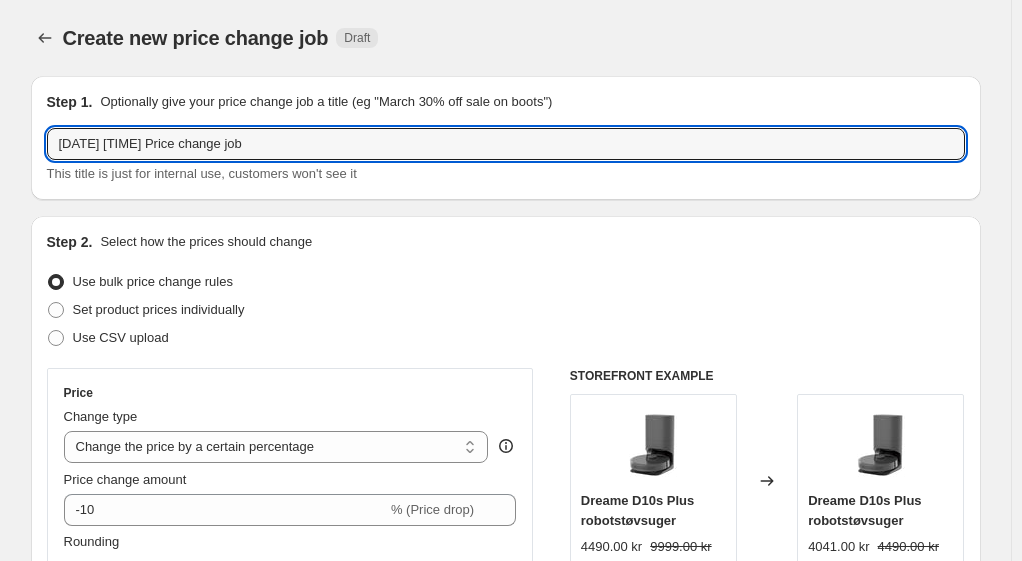 drag, startPoint x: 460, startPoint y: 132, endPoint x: -60, endPoint y: 133, distance: 520.001 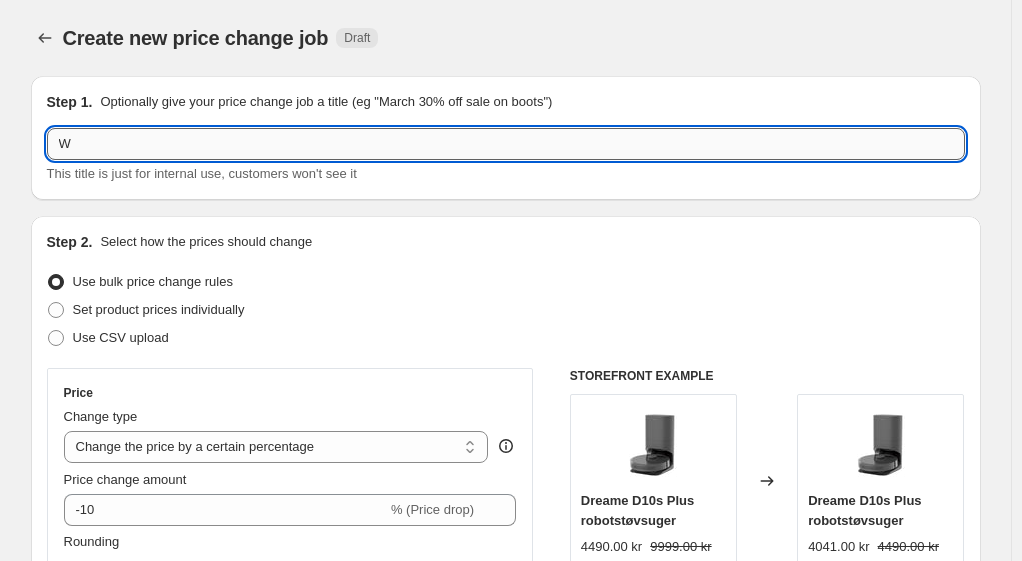 click on "W" at bounding box center (506, 144) 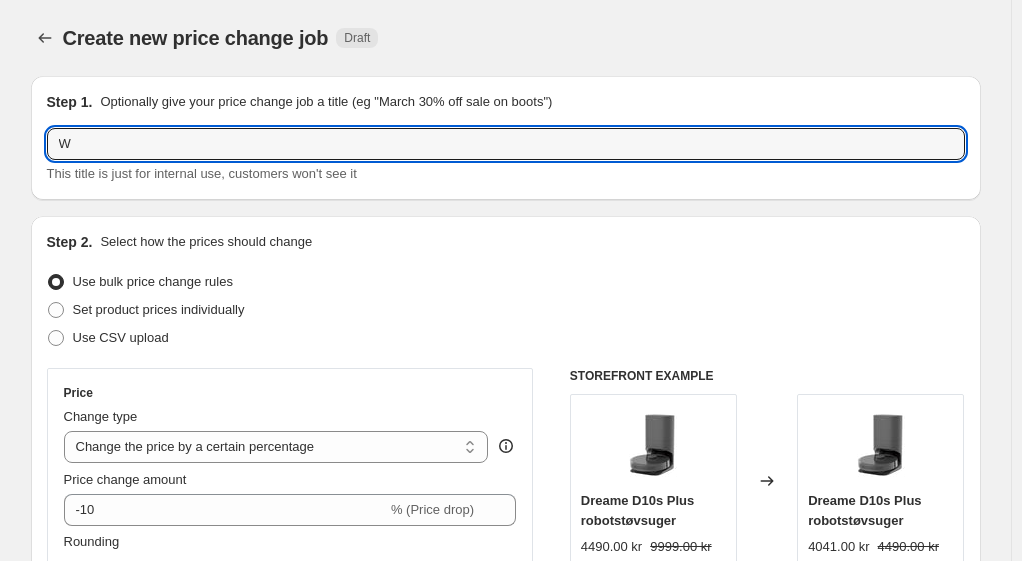 type on "W" 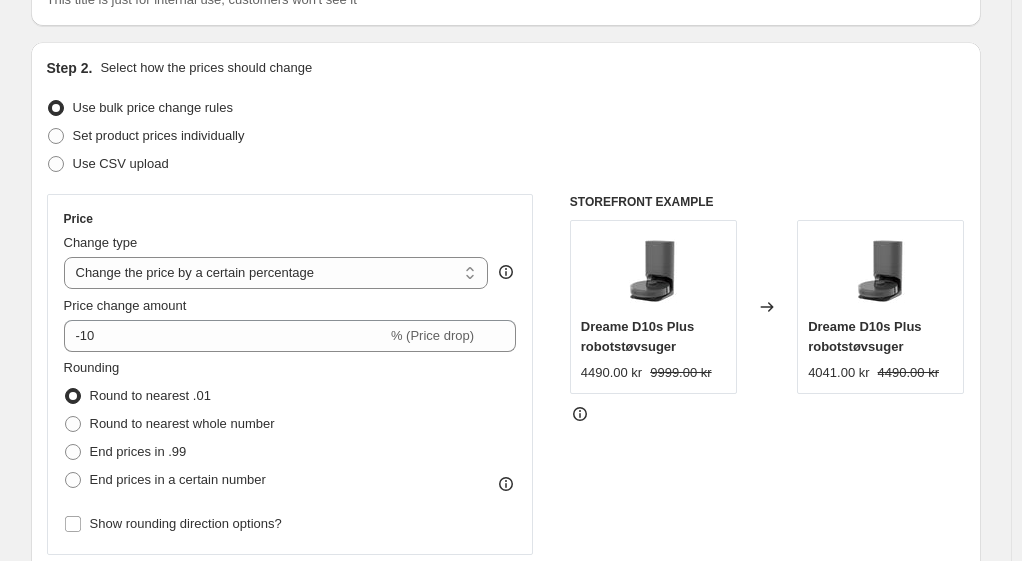 scroll, scrollTop: 300, scrollLeft: 0, axis: vertical 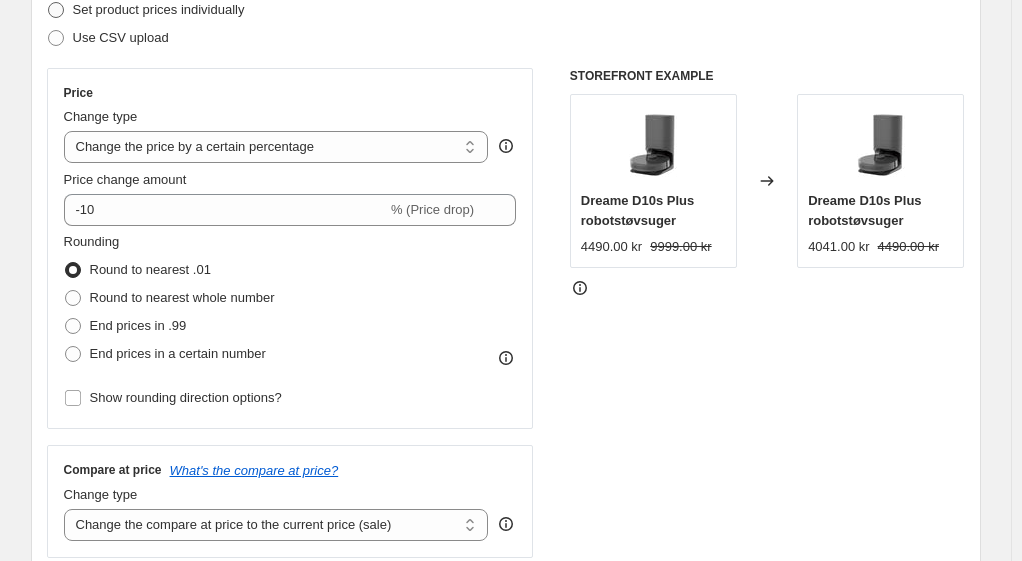 click on "Set product prices individually" at bounding box center (146, 10) 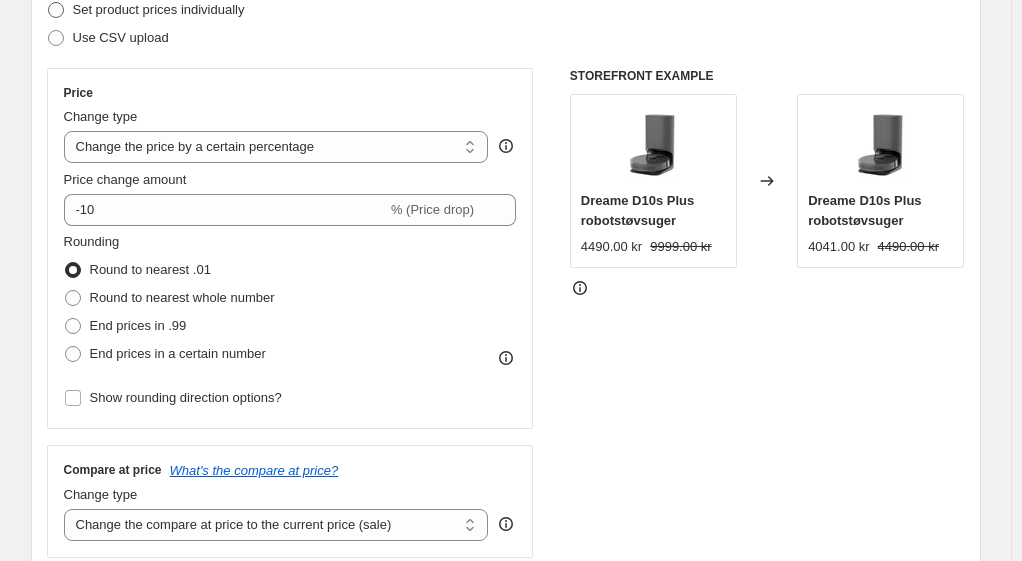 radio on "true" 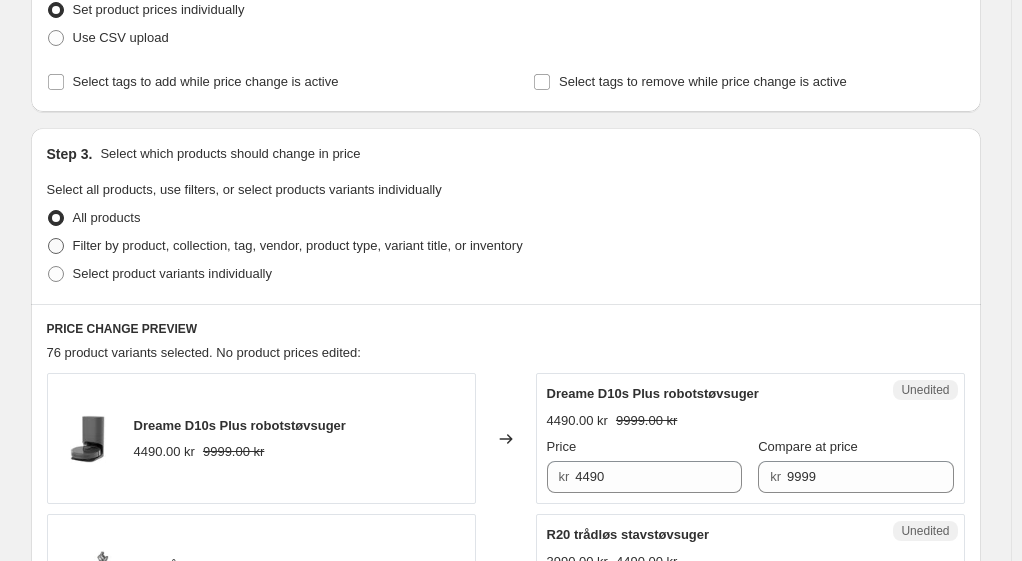click on "Filter by product, collection, tag, vendor, product type, variant title, or inventory" at bounding box center (298, 245) 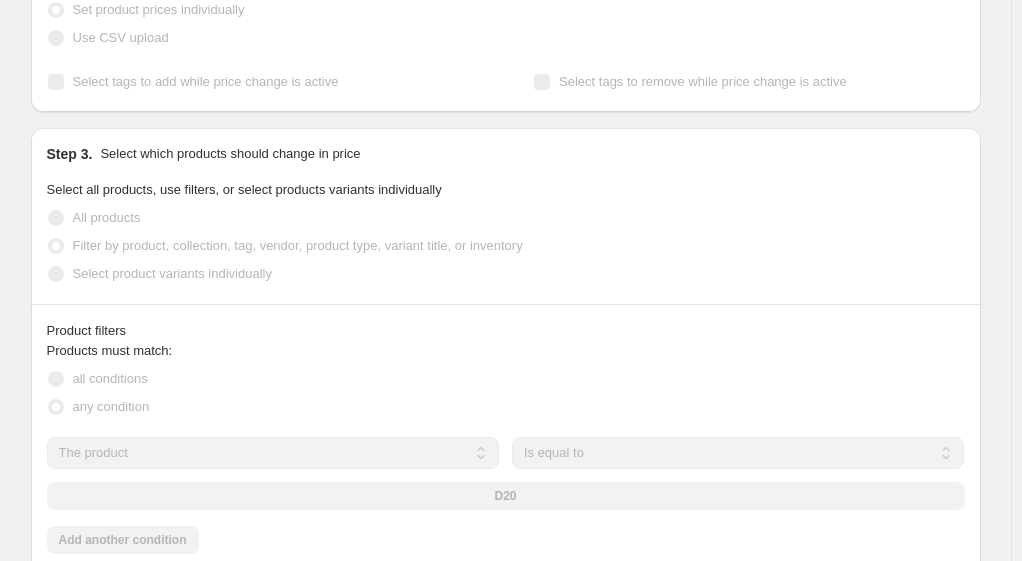 click on "Step 3. Select which products should change in price Select all products, use filters, or select products variants individually All products Filter by product, collection, tag, vendor, product type, variant title, or inventory Select product variants individually" at bounding box center (506, 216) 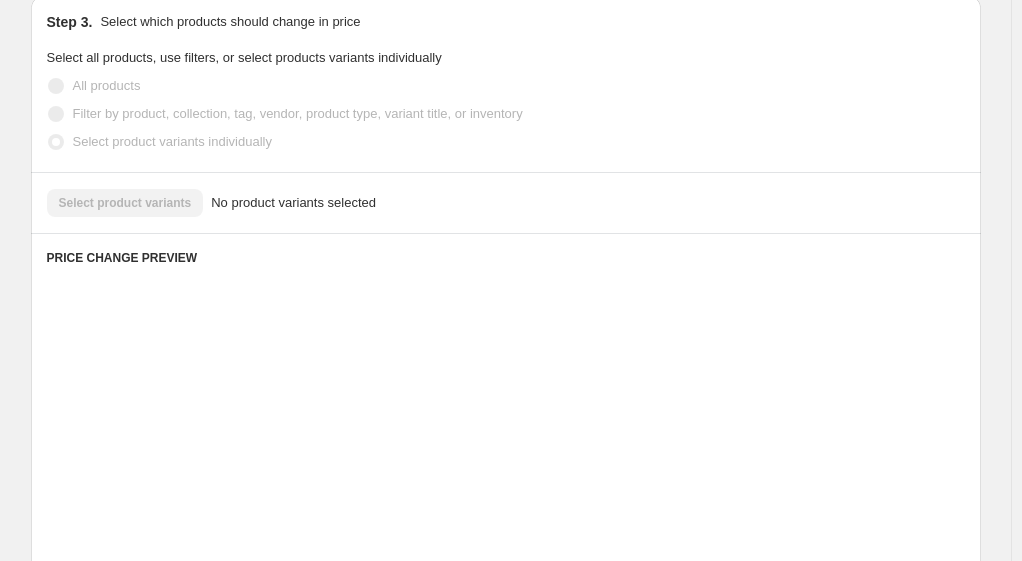 scroll, scrollTop: 488, scrollLeft: 0, axis: vertical 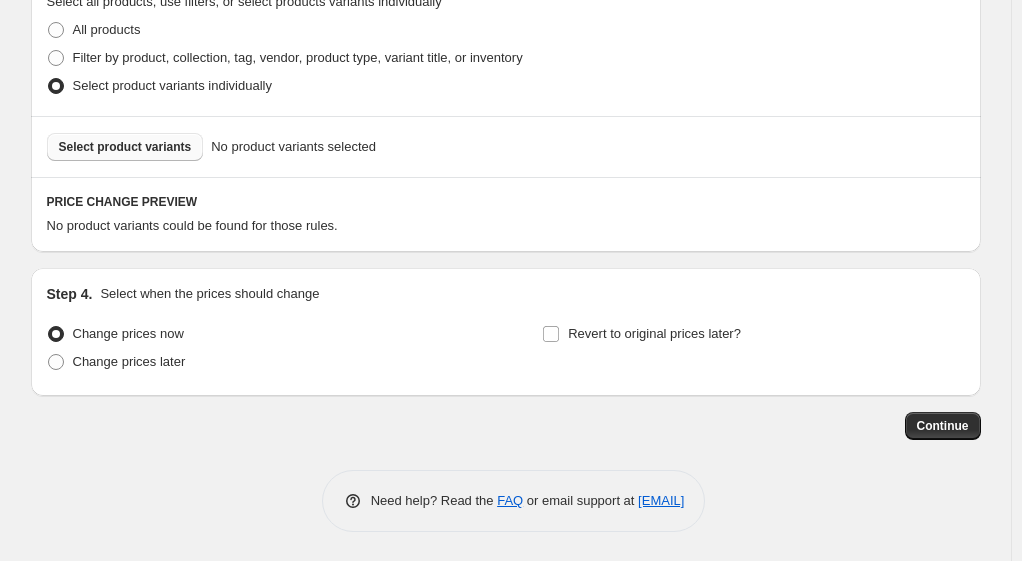 click on "Select product variants" at bounding box center (125, 147) 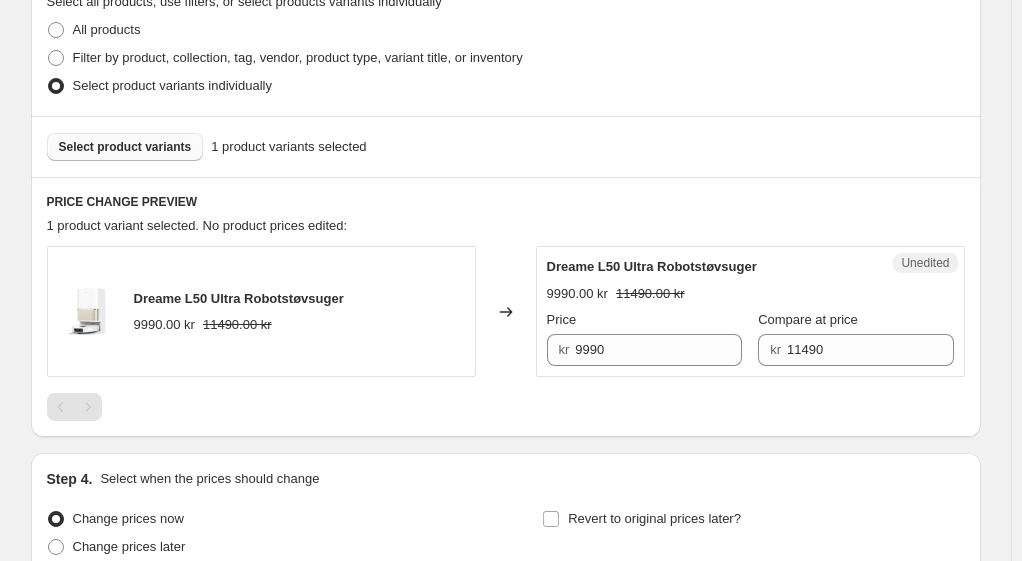 click on "Select product variants" at bounding box center (125, 147) 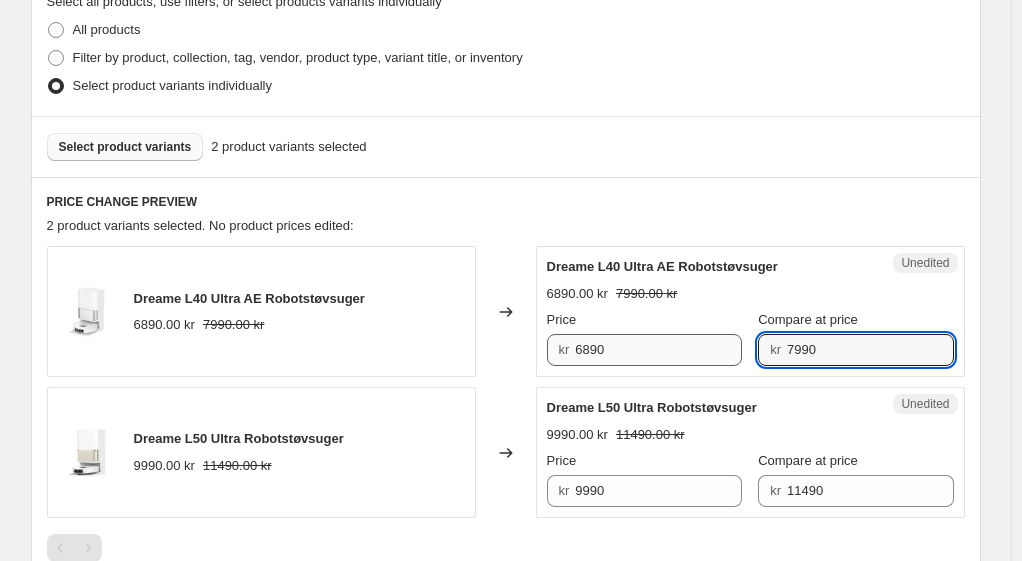drag, startPoint x: 831, startPoint y: 350, endPoint x: 623, endPoint y: 346, distance: 208.03845 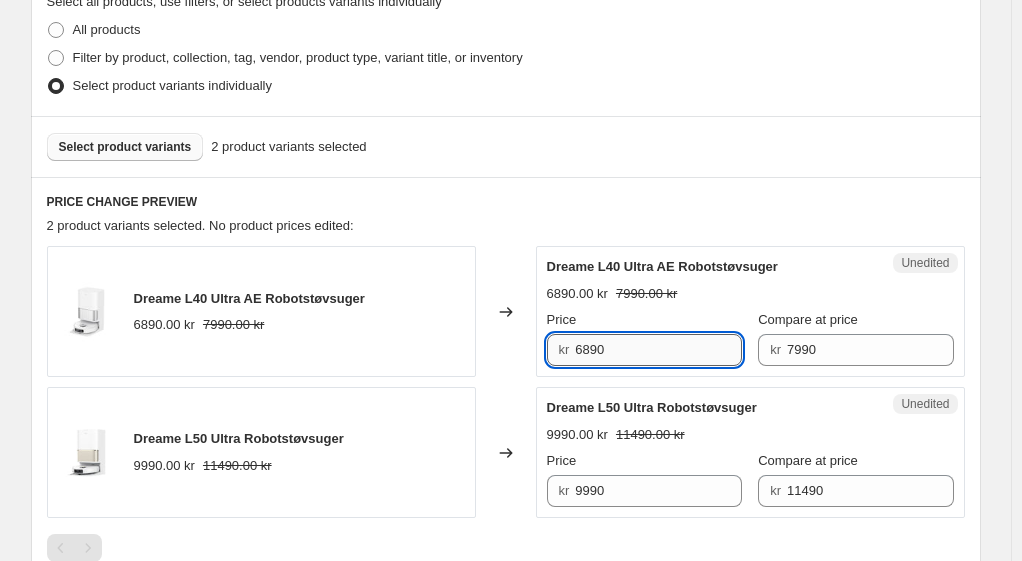 click on "6890" at bounding box center (658, 350) 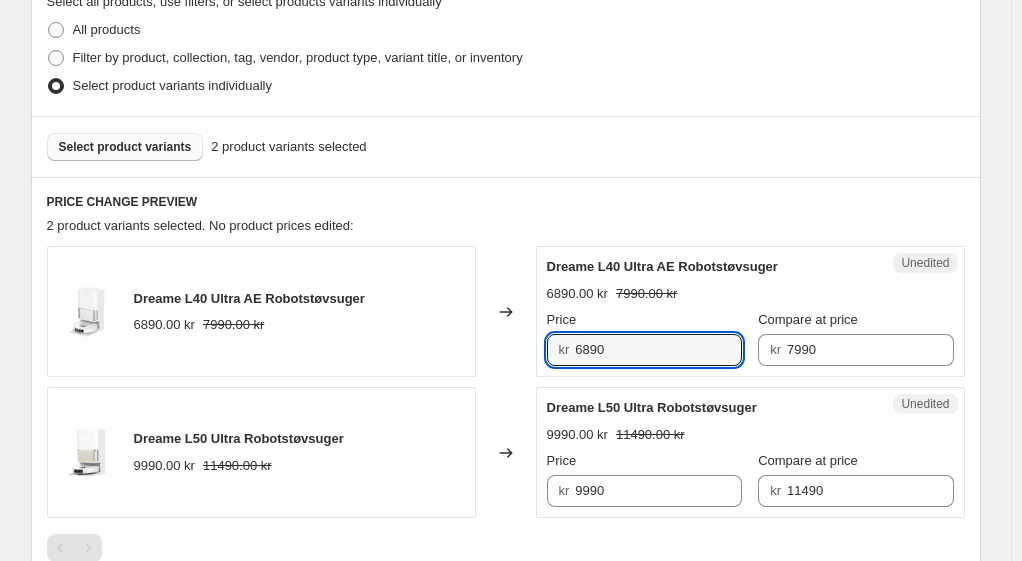 paste on "79" 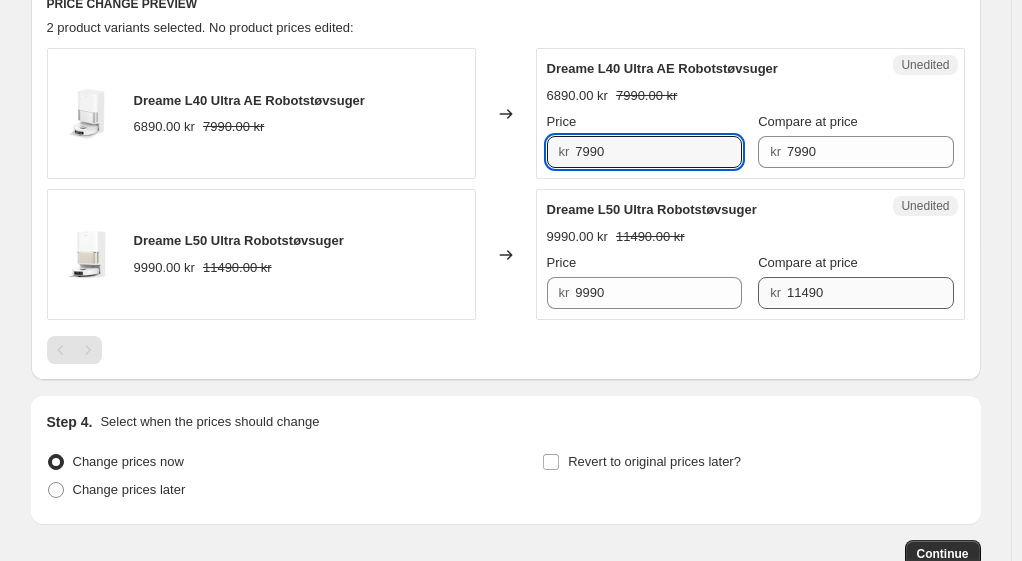 scroll, scrollTop: 688, scrollLeft: 0, axis: vertical 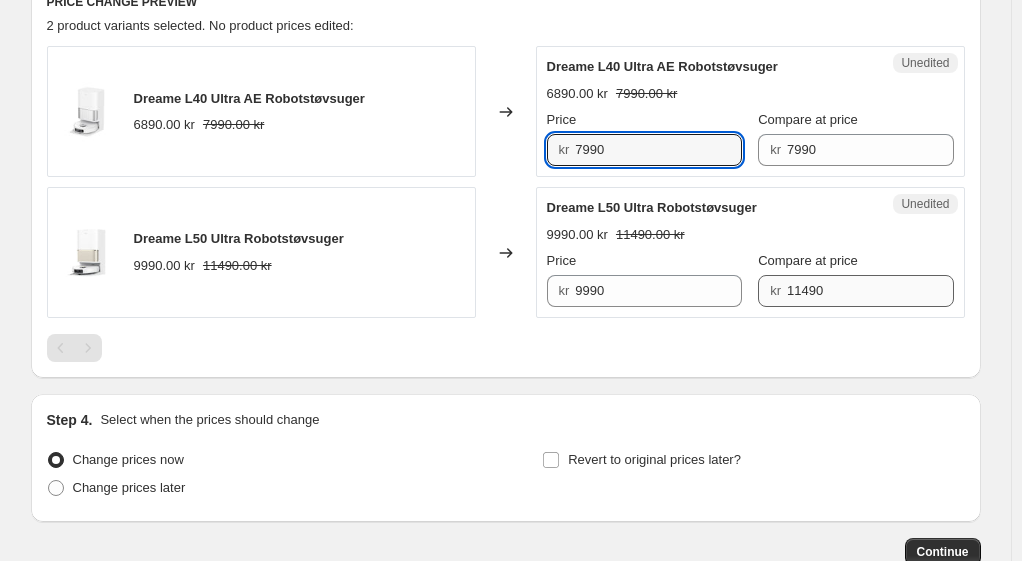 type on "7990" 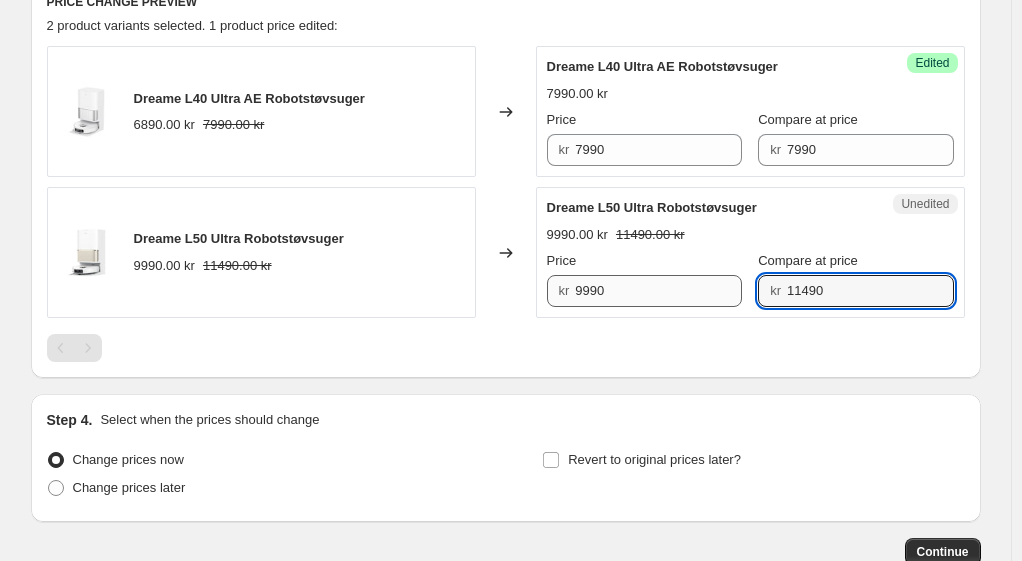 drag, startPoint x: 806, startPoint y: 292, endPoint x: 584, endPoint y: 293, distance: 222.00226 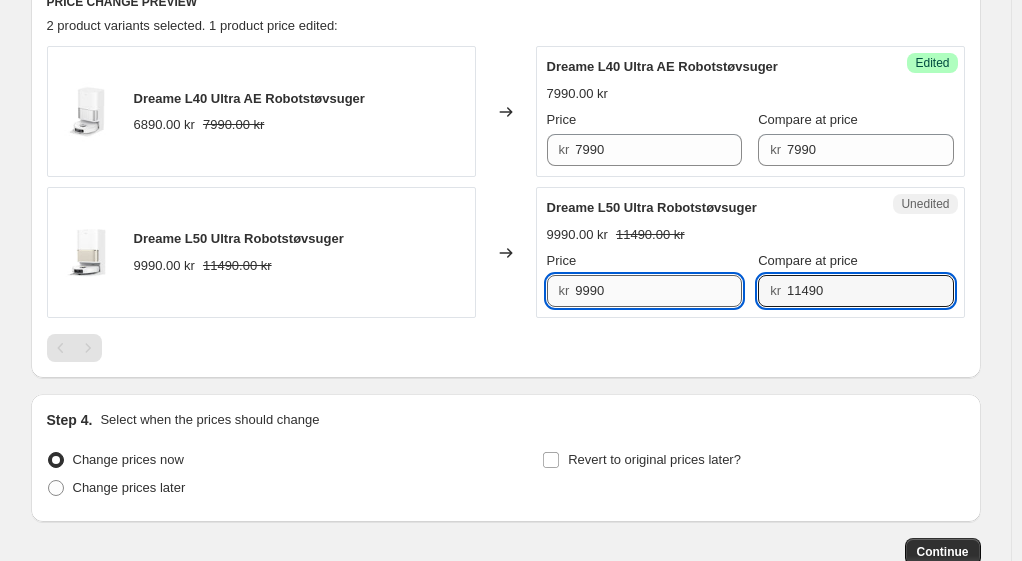 click on "9990" at bounding box center [658, 291] 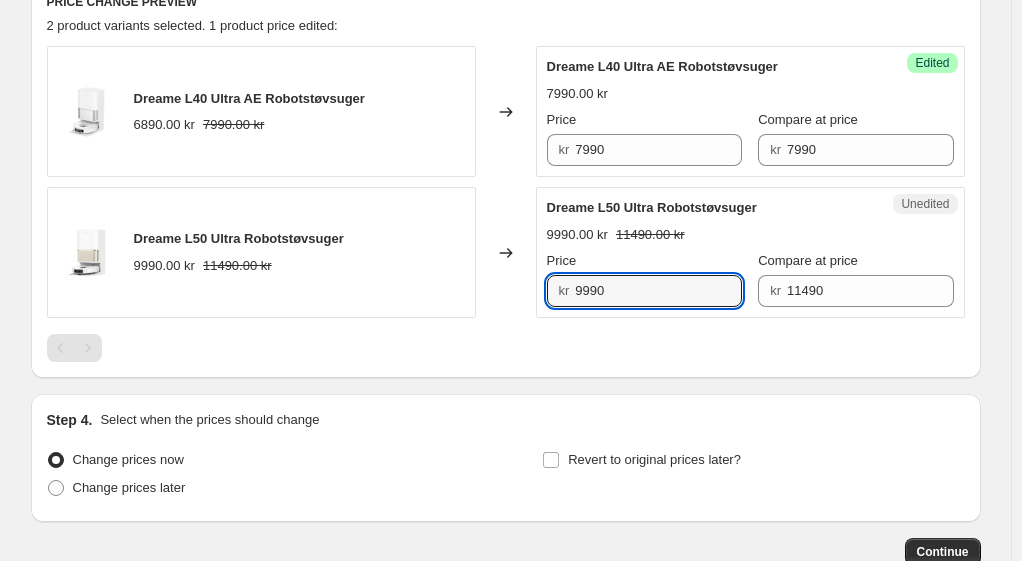 paste on "114" 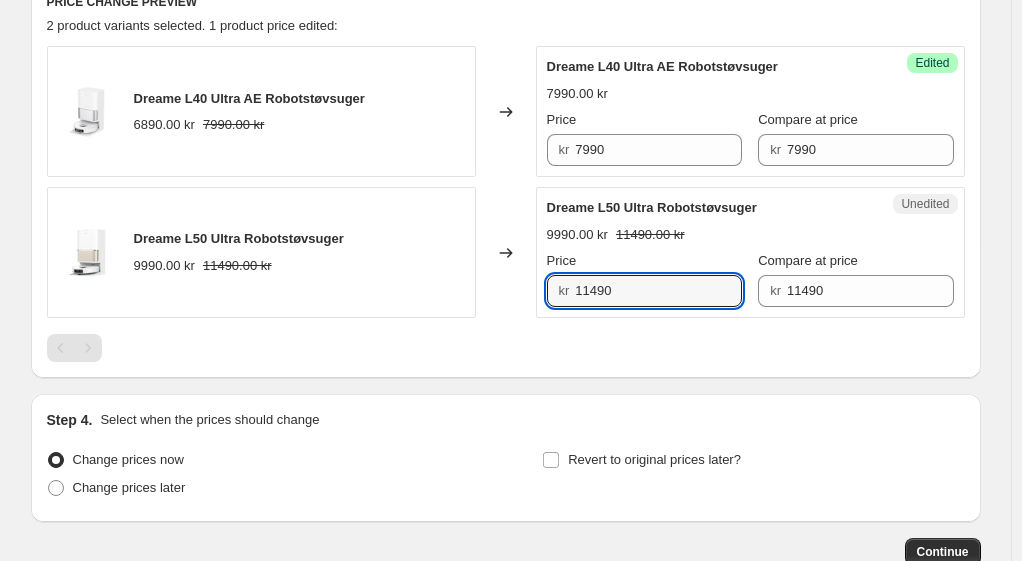 type on "11490" 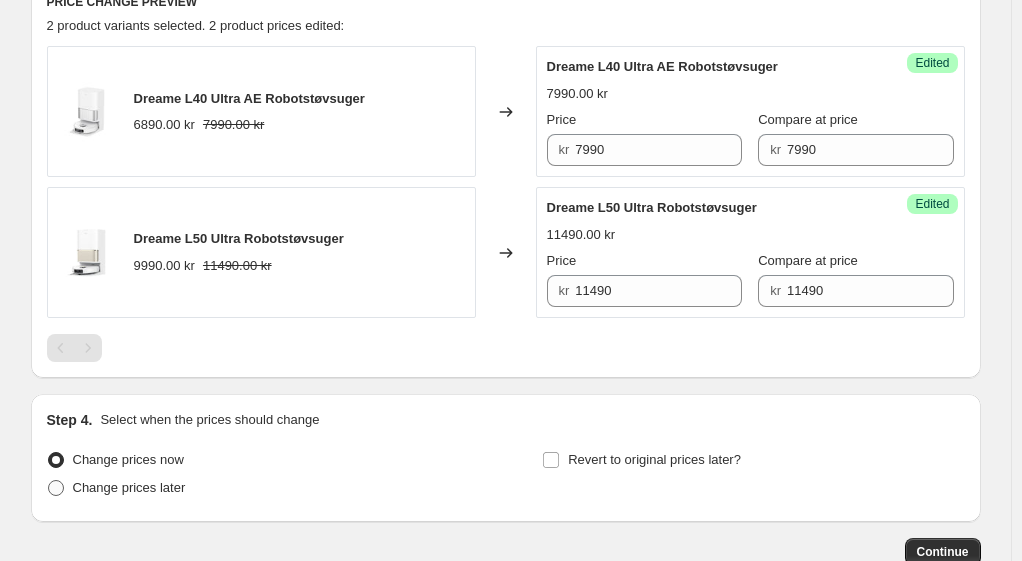 click on "Change prices later" at bounding box center (129, 487) 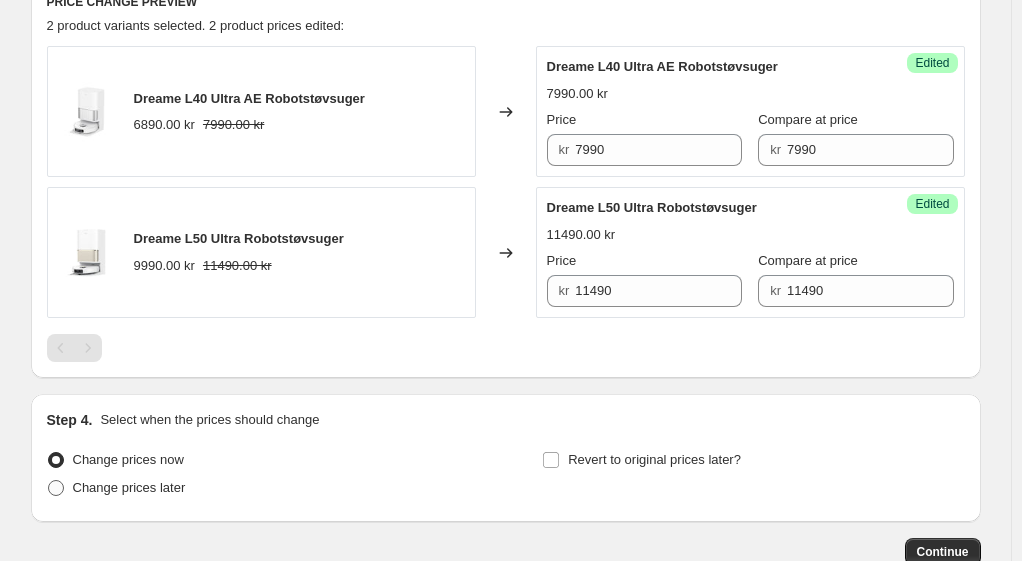 radio on "true" 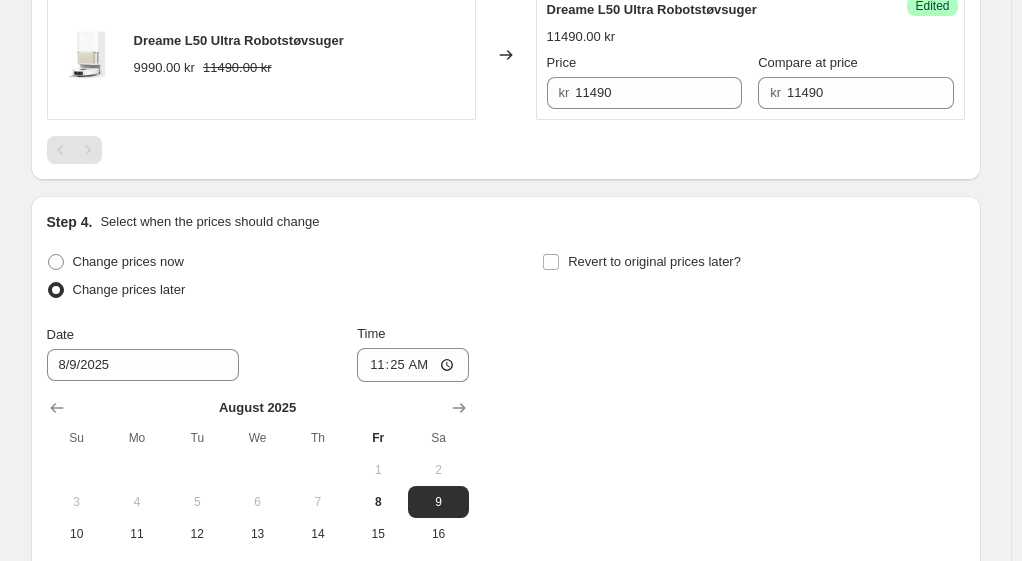 scroll, scrollTop: 888, scrollLeft: 0, axis: vertical 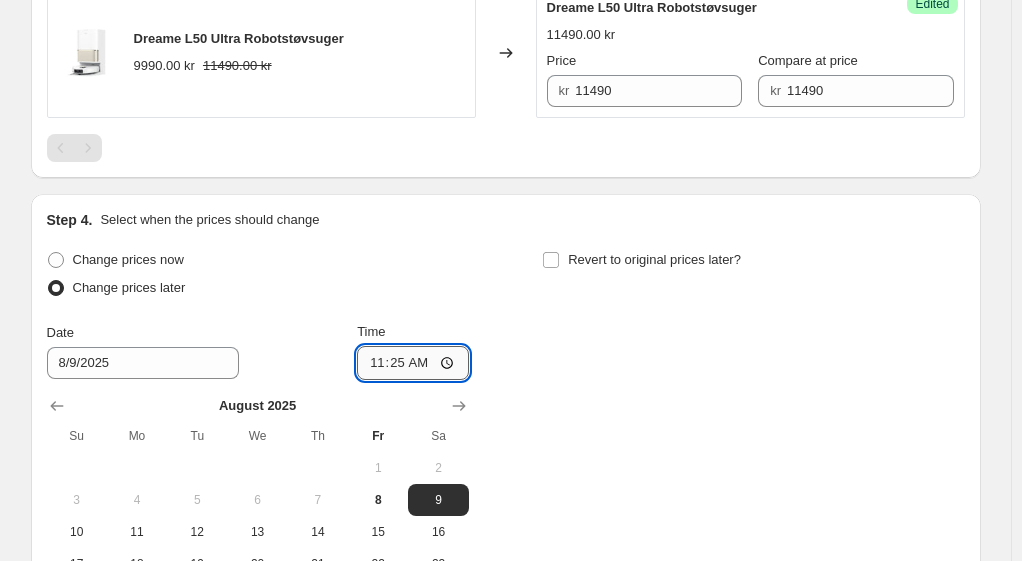 click on "11:25" at bounding box center [413, 363] 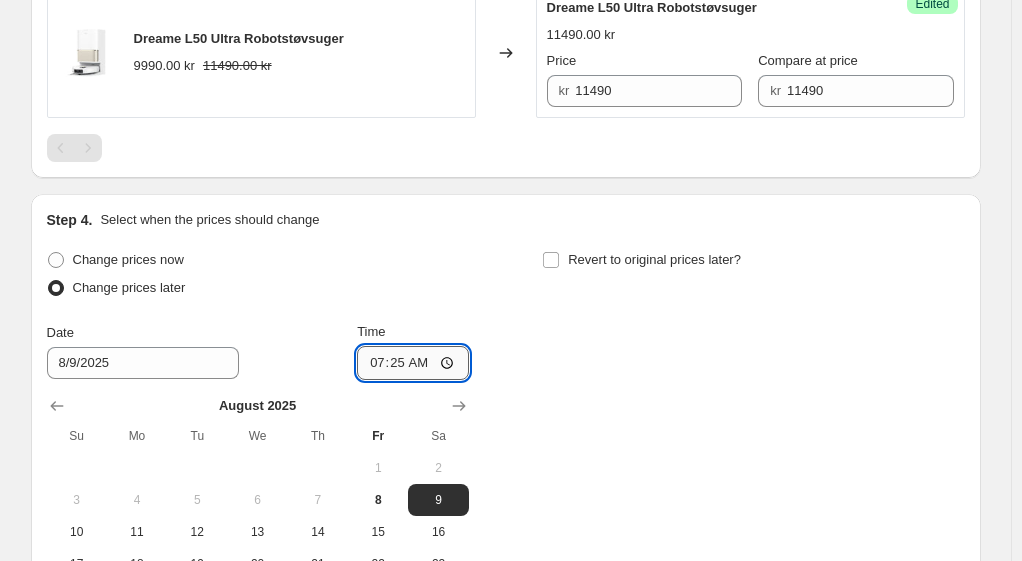 type on "07:00" 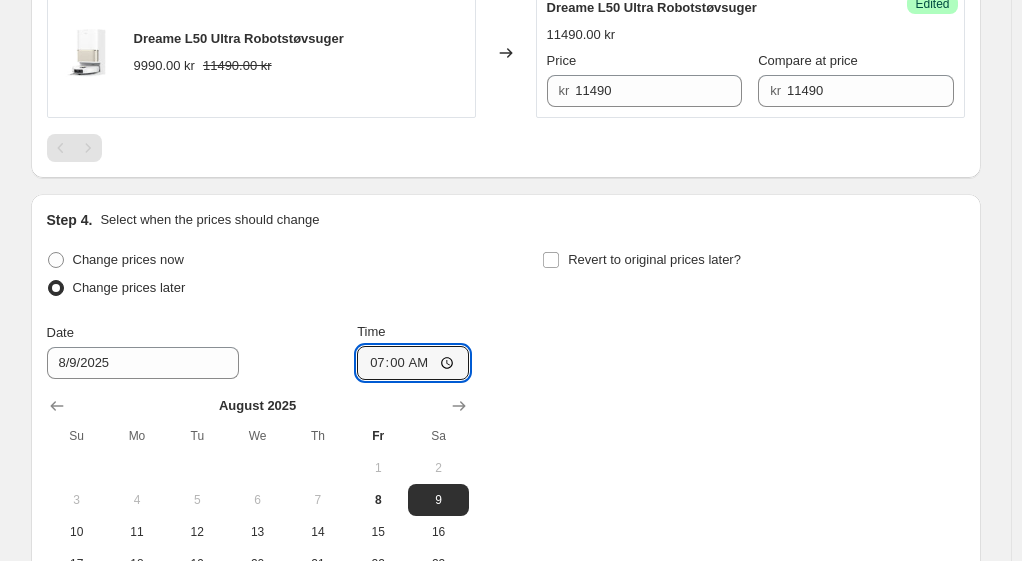 drag, startPoint x: 330, startPoint y: 334, endPoint x: 196, endPoint y: 391, distance: 145.61937 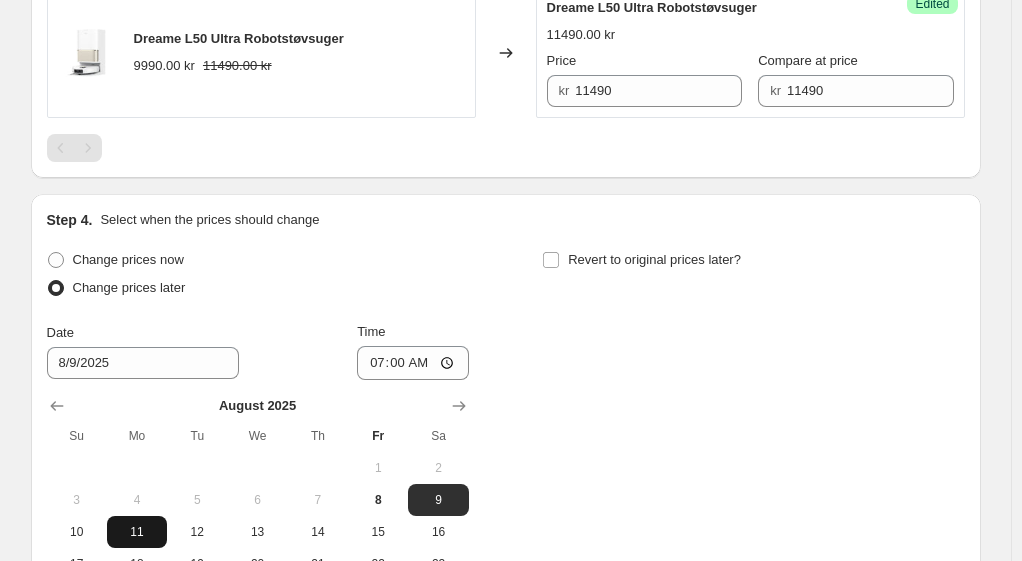 click on "11" at bounding box center [137, 532] 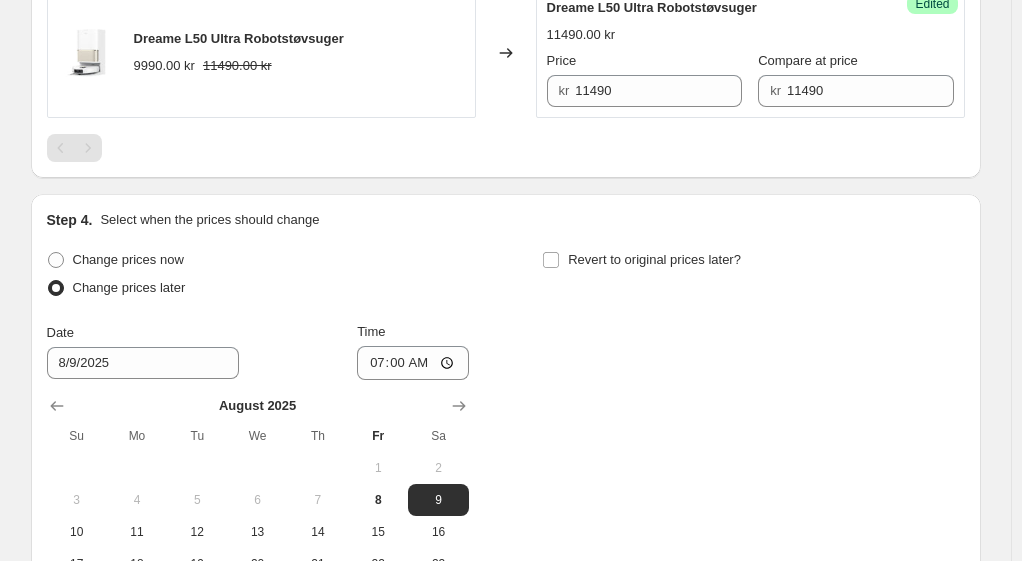 type on "8/11/2025" 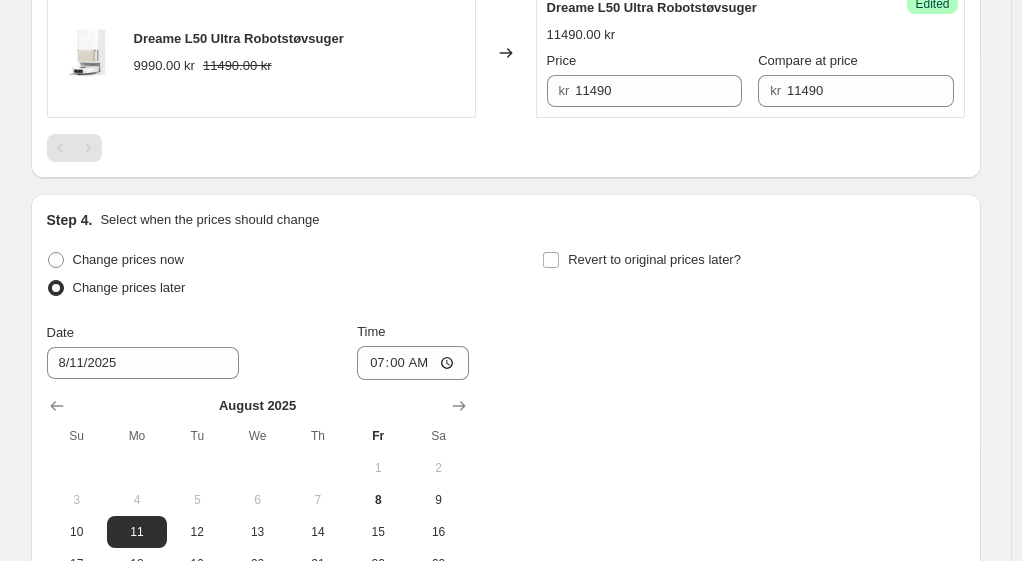 click on "Change prices now" at bounding box center (258, 260) 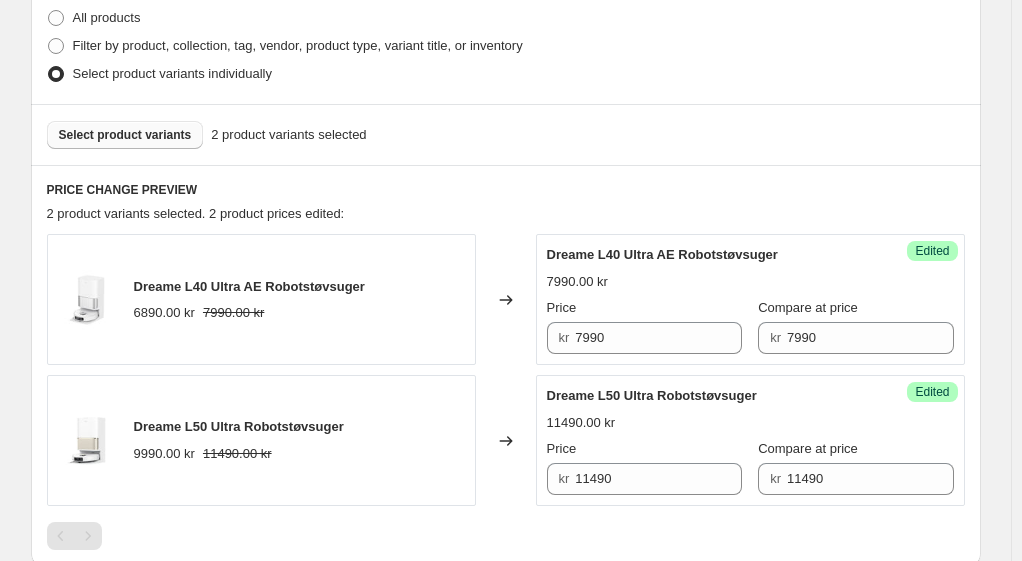scroll, scrollTop: 488, scrollLeft: 0, axis: vertical 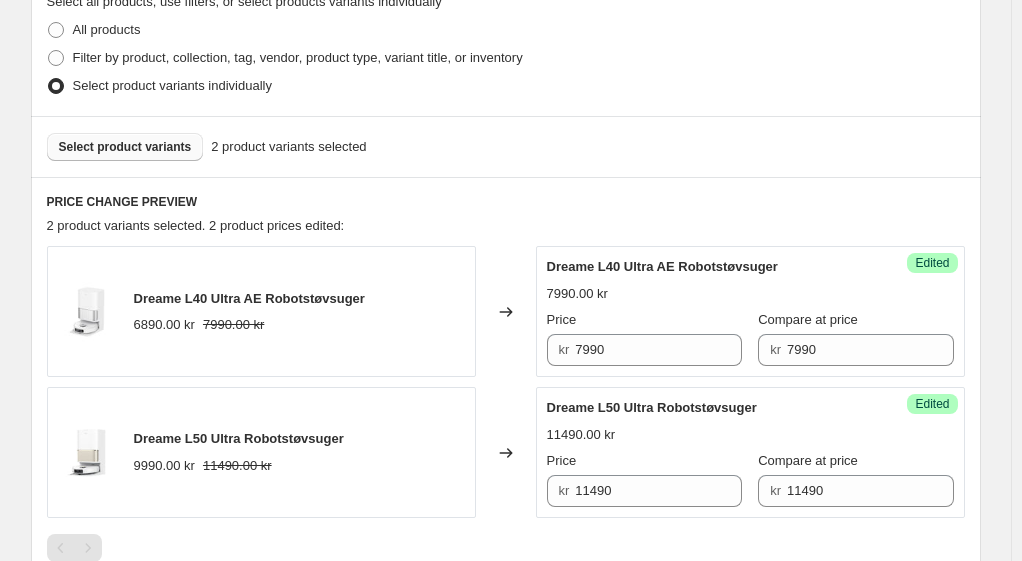 click on "Select product variants" at bounding box center [125, 147] 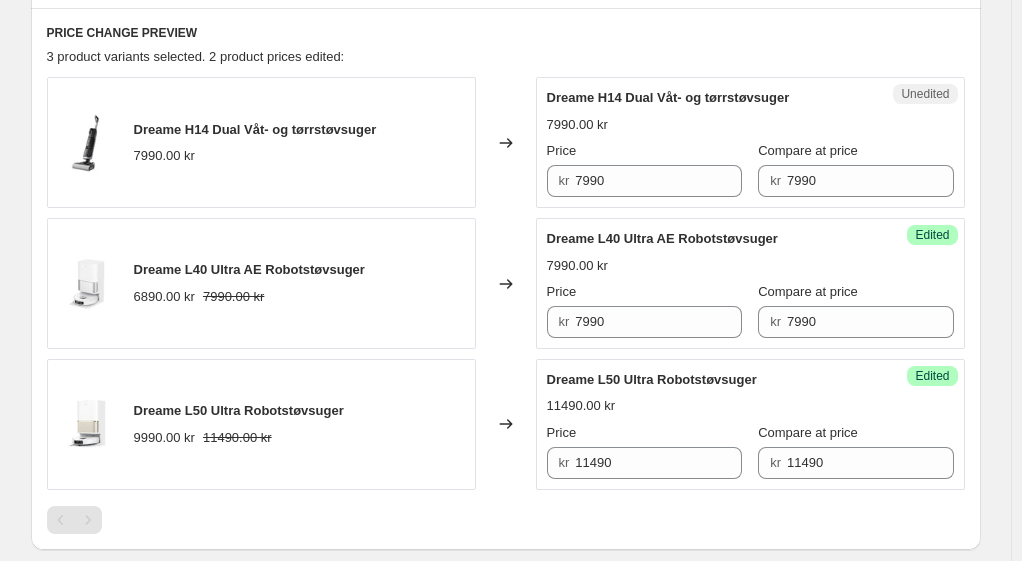 scroll, scrollTop: 688, scrollLeft: 0, axis: vertical 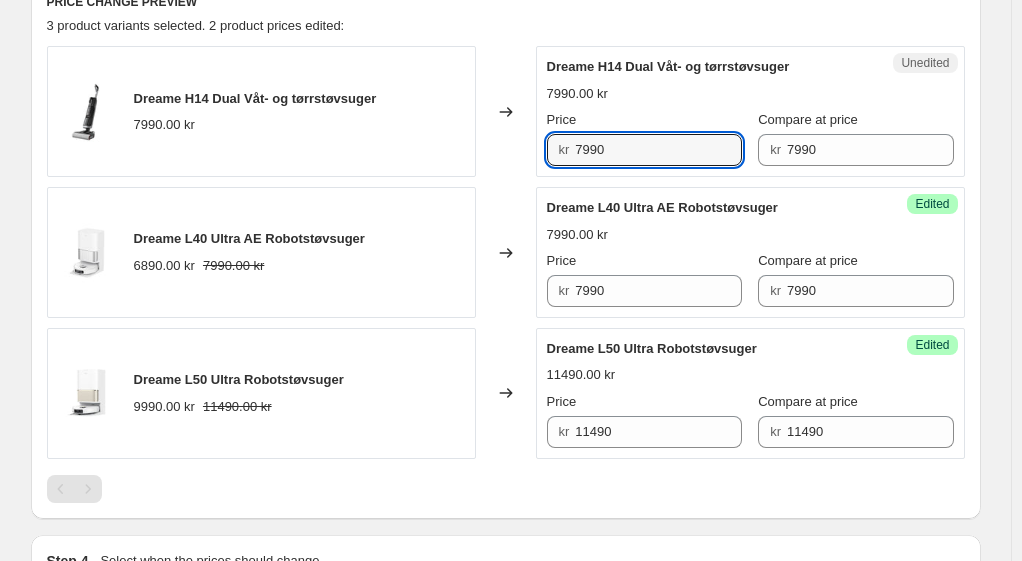 drag, startPoint x: 530, startPoint y: 156, endPoint x: 563, endPoint y: 157, distance: 33.01515 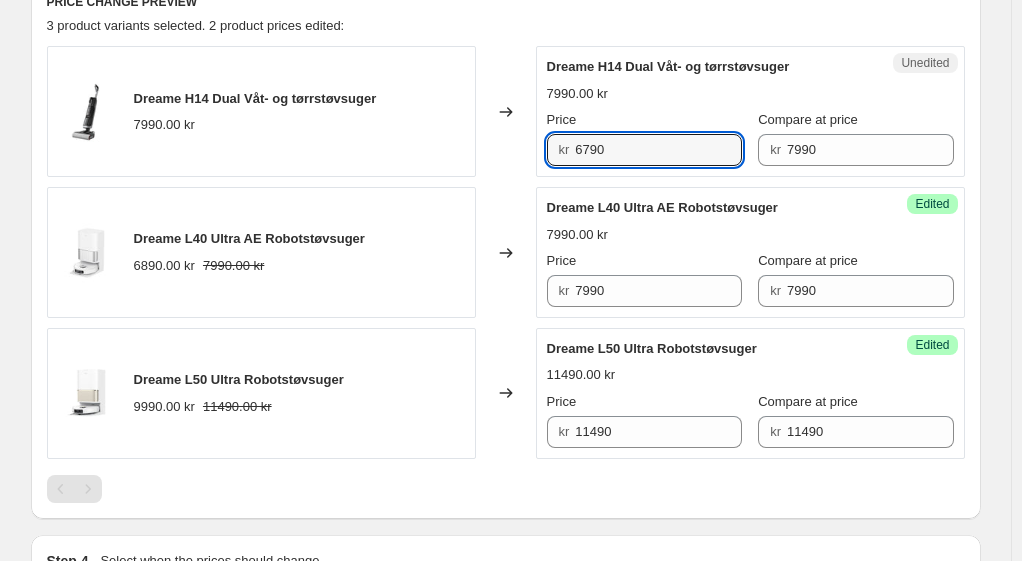 type on "6790" 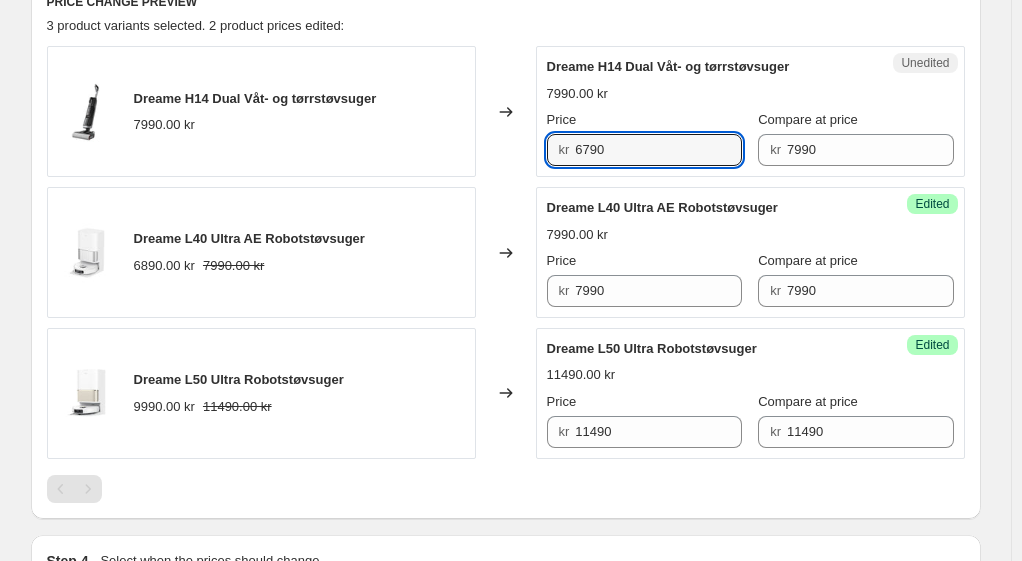 click on "Dreame H14 Dual Våt- og tørrstøvsuger 7990.00 kr Price kr 6790 Compare at price kr 7990" at bounding box center (750, 111) 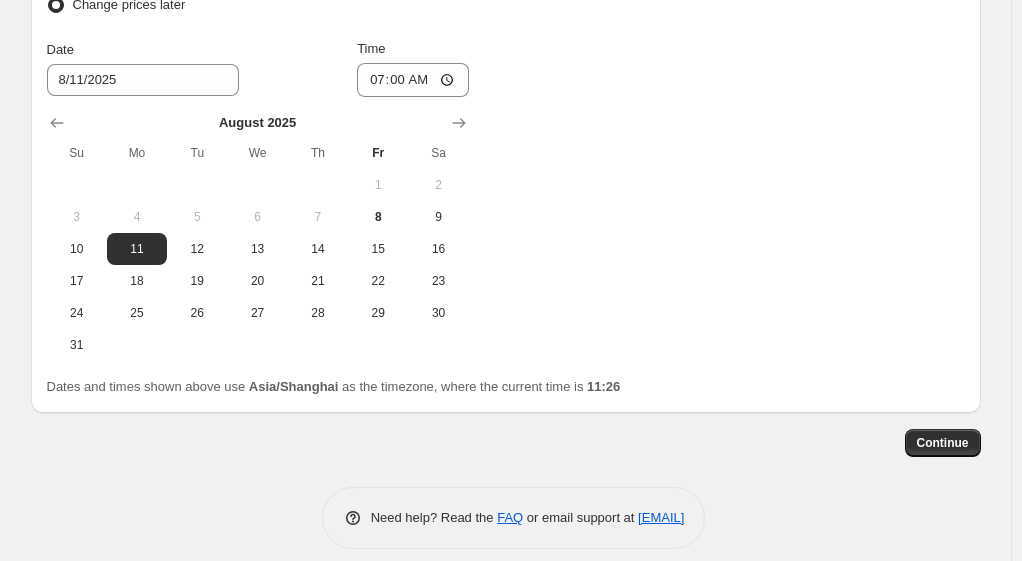 scroll, scrollTop: 1326, scrollLeft: 0, axis: vertical 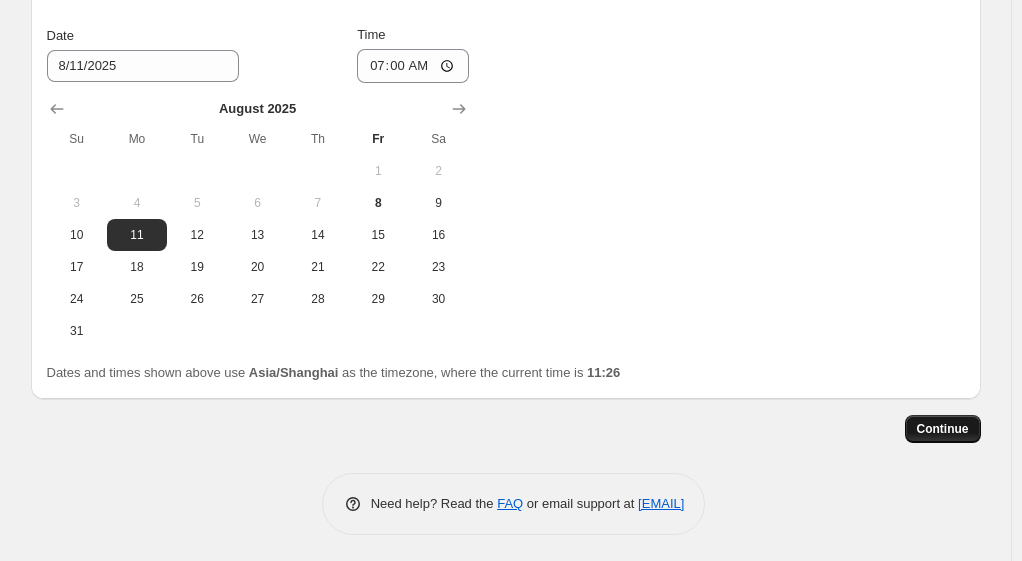 click on "Continue" at bounding box center (943, 429) 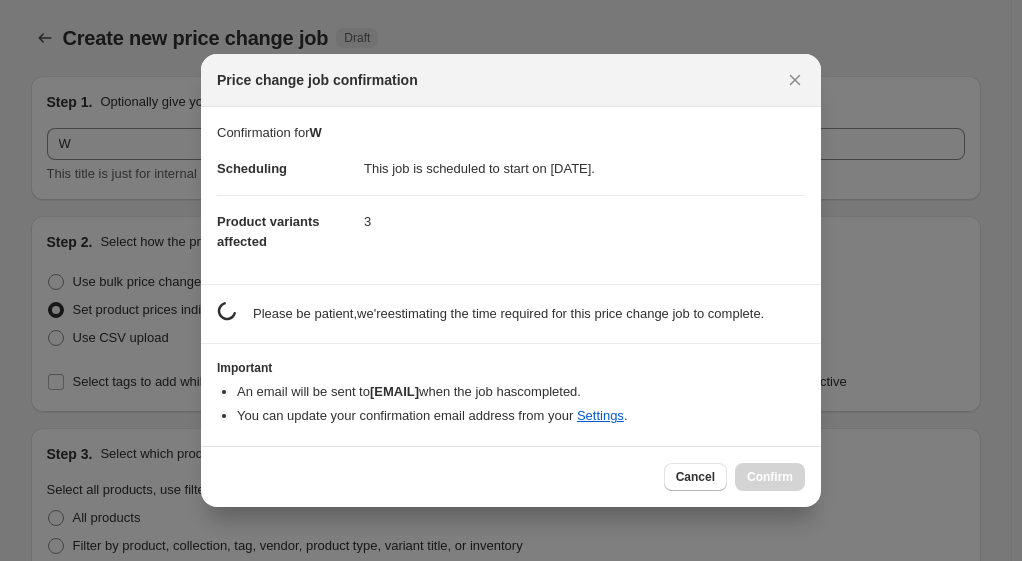 scroll, scrollTop: 0, scrollLeft: 0, axis: both 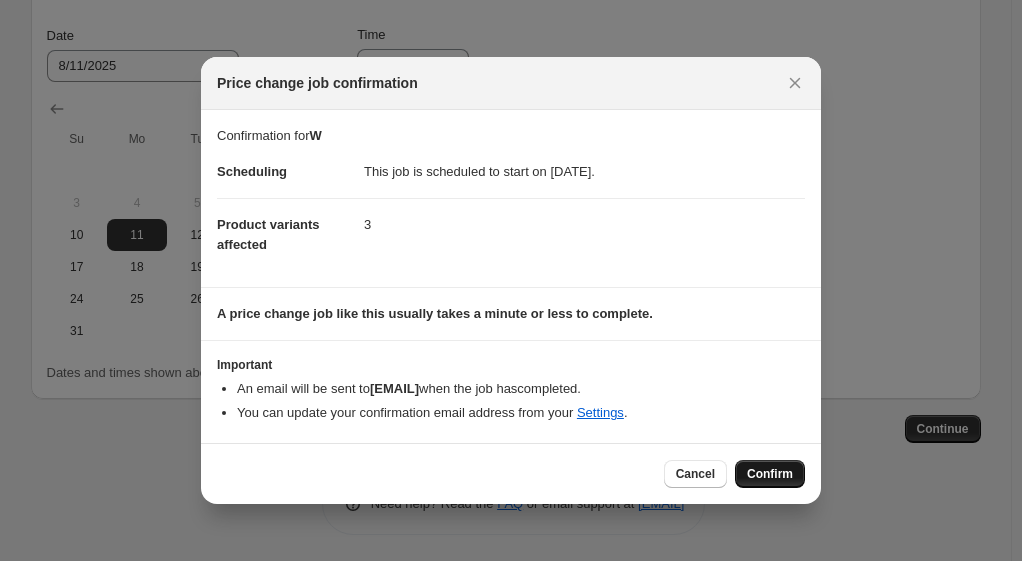 drag, startPoint x: 794, startPoint y: 474, endPoint x: 684, endPoint y: 438, distance: 115.74109 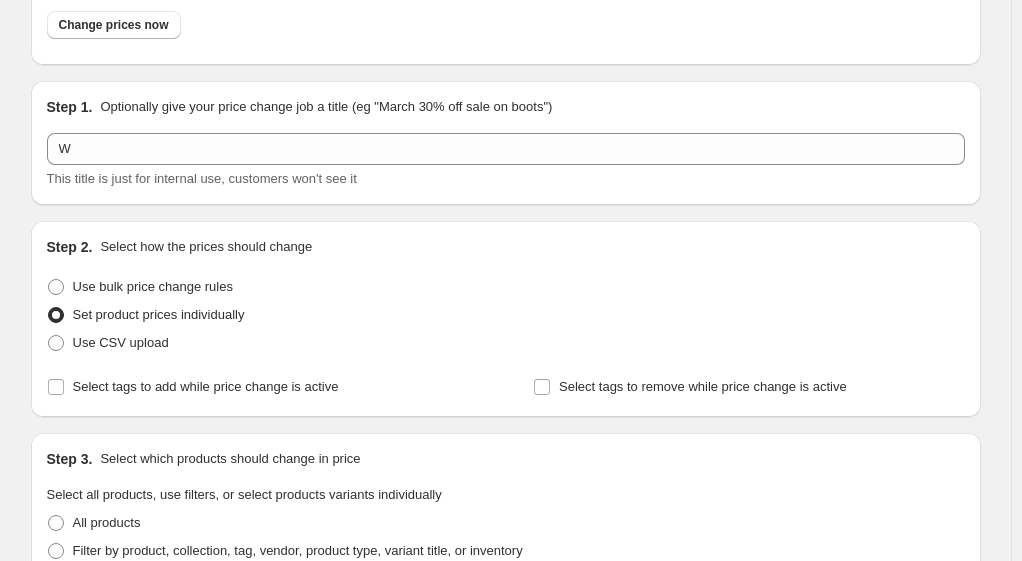 scroll, scrollTop: 0, scrollLeft: 0, axis: both 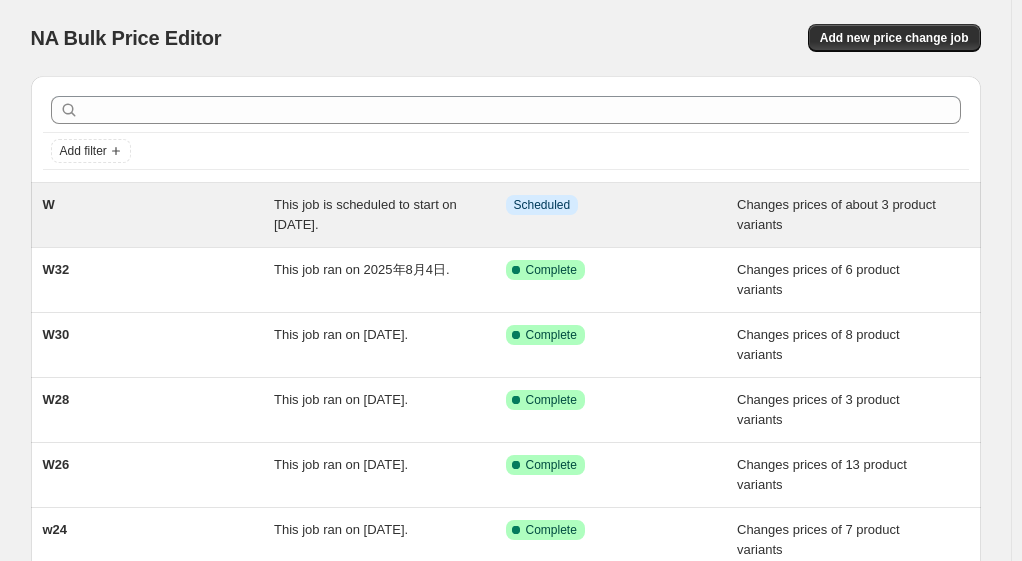click on "W" at bounding box center (159, 215) 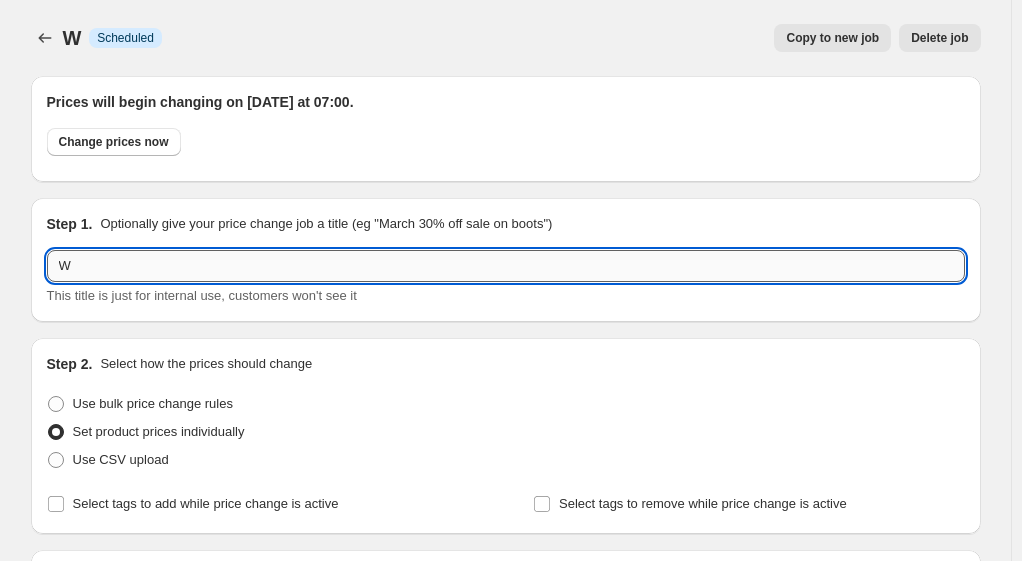 click on "W" at bounding box center [506, 266] 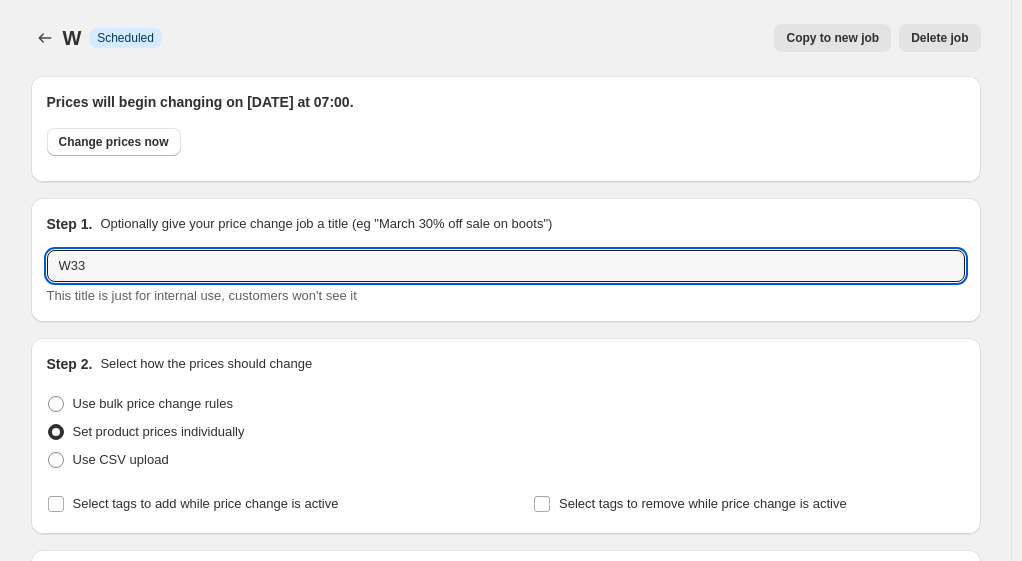 type on "W33" 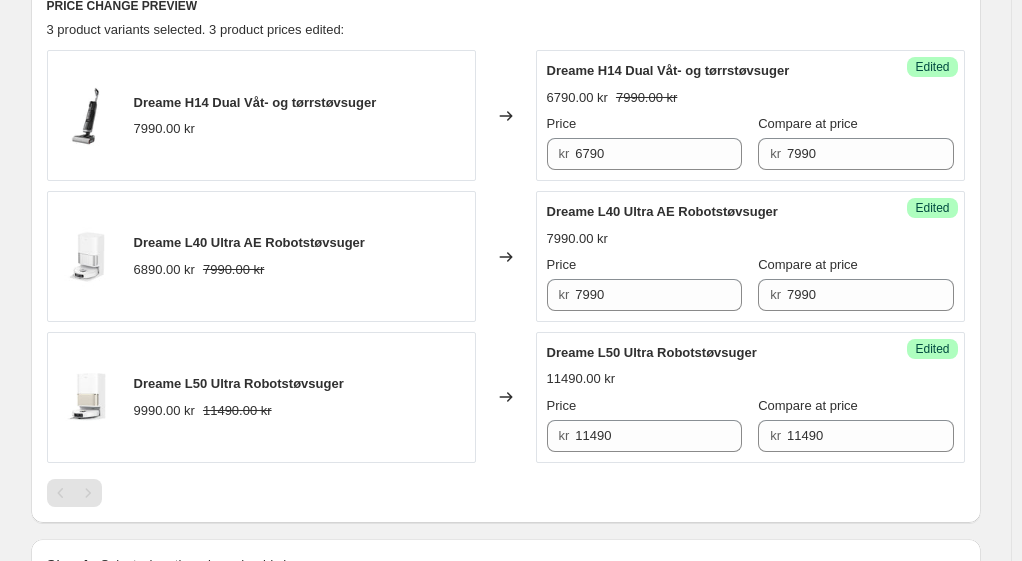 scroll, scrollTop: 1448, scrollLeft: 0, axis: vertical 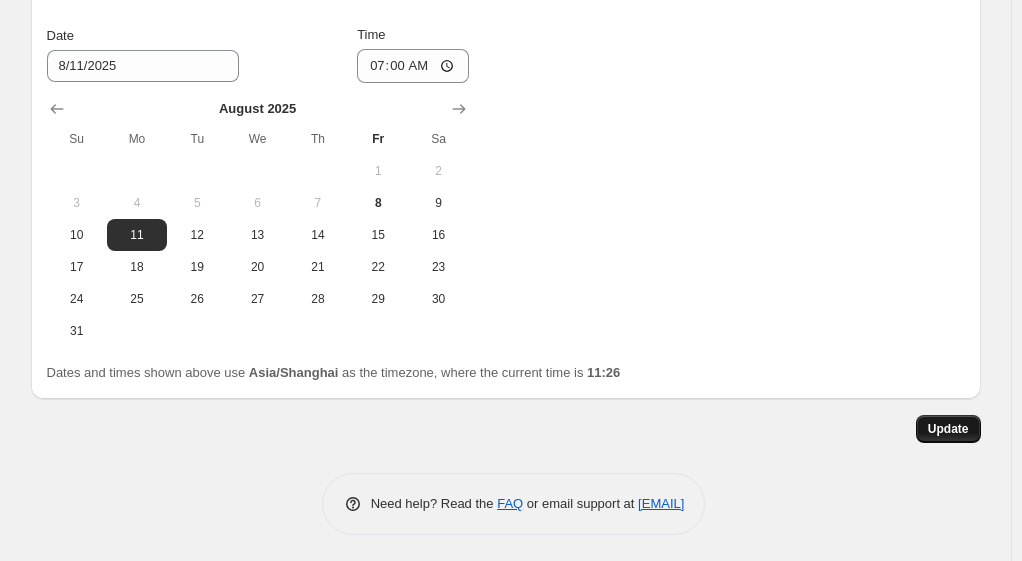 click on "Update" at bounding box center (948, 429) 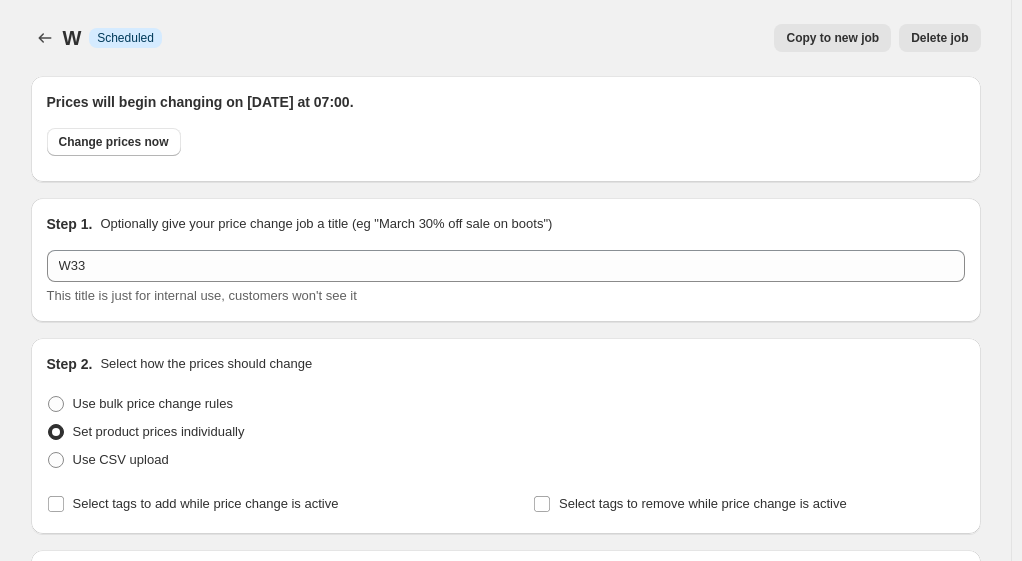 scroll, scrollTop: 1448, scrollLeft: 0, axis: vertical 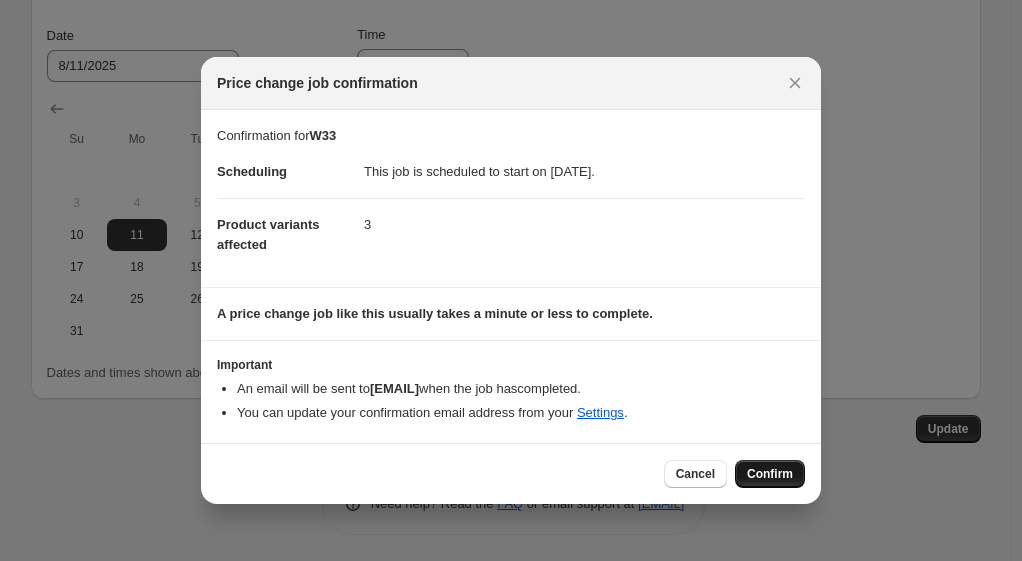 drag, startPoint x: 758, startPoint y: 453, endPoint x: 760, endPoint y: 471, distance: 18.110771 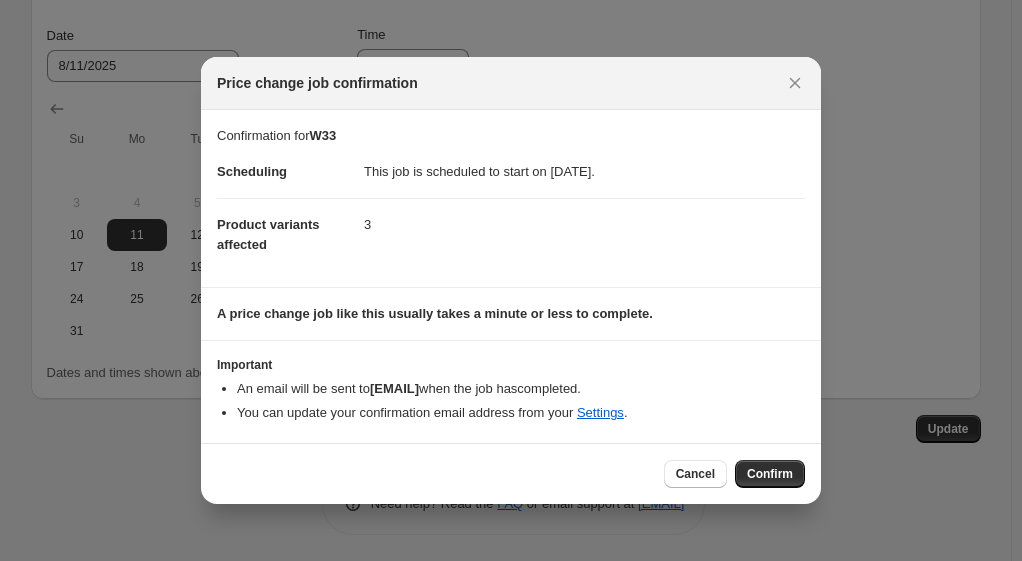 drag, startPoint x: 761, startPoint y: 474, endPoint x: 820, endPoint y: 487, distance: 60.41523 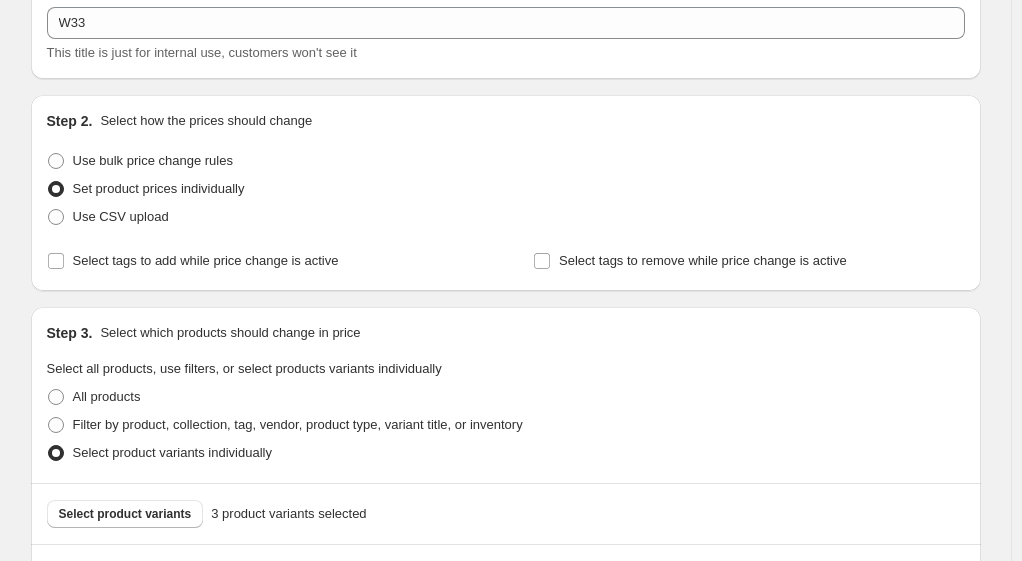 scroll, scrollTop: 0, scrollLeft: 0, axis: both 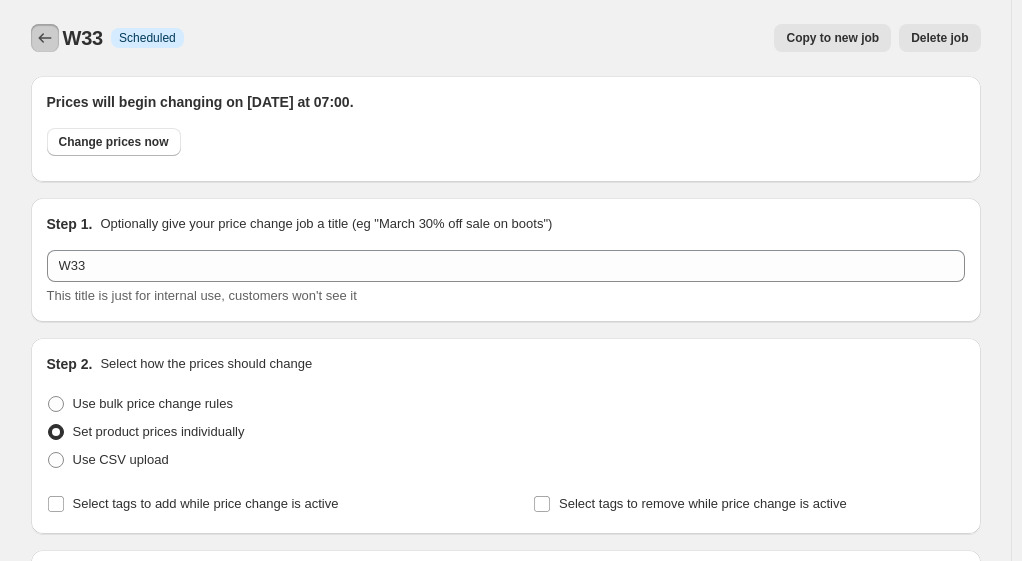 click at bounding box center [45, 38] 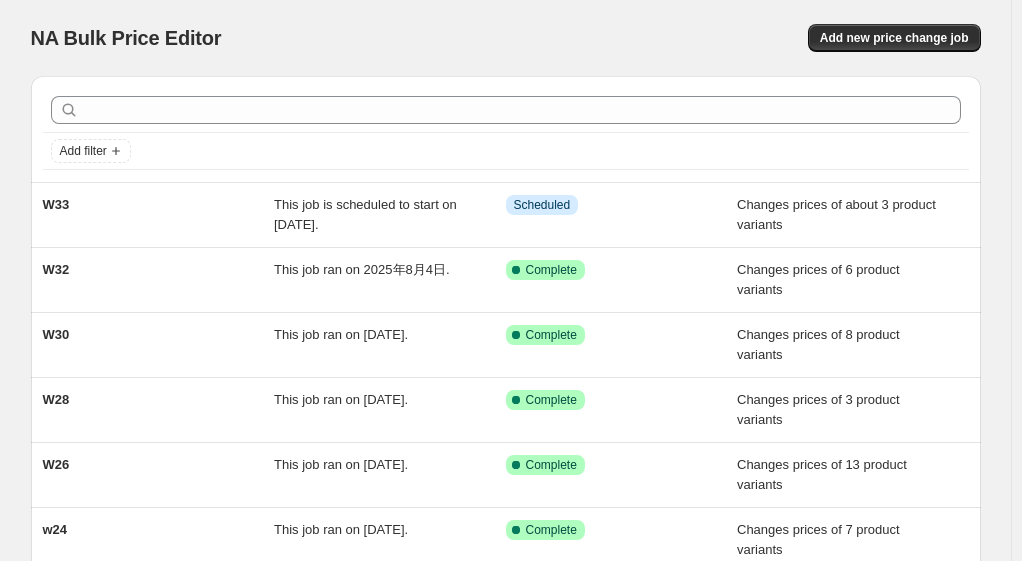 click on "NA Bulk Price Editor. This page is ready NA Bulk Price Editor Add new price change job" at bounding box center (506, 38) 